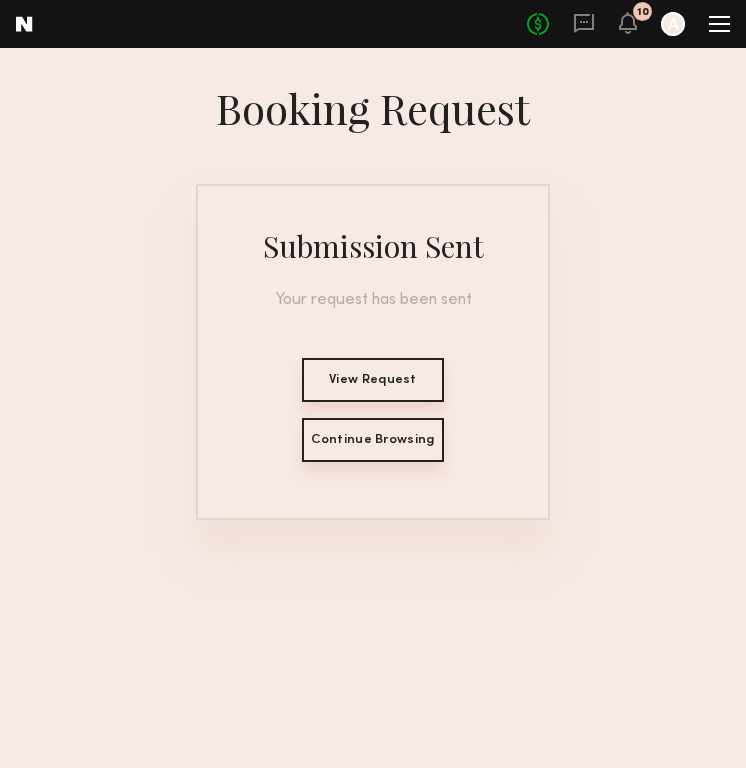 scroll, scrollTop: 0, scrollLeft: 0, axis: both 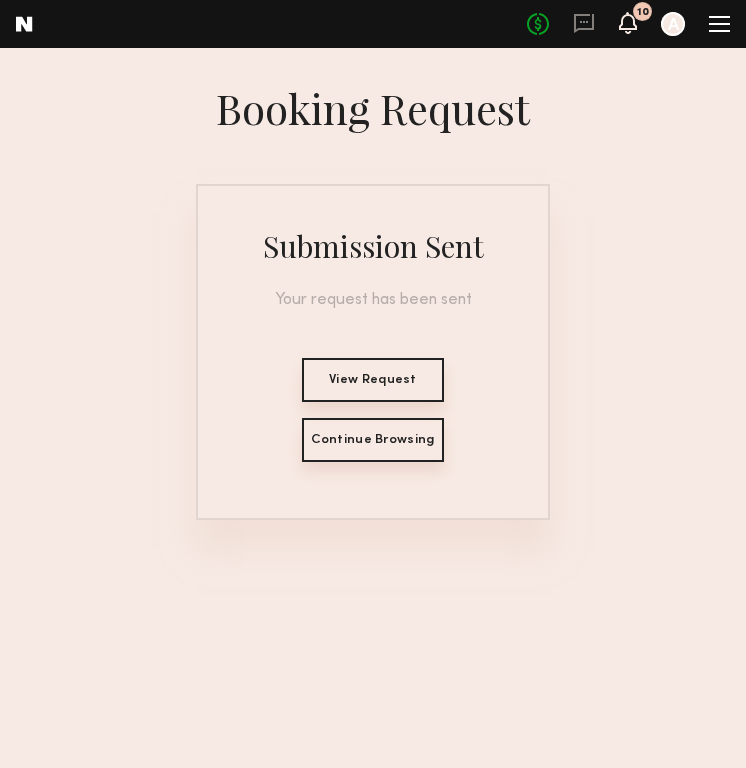 click 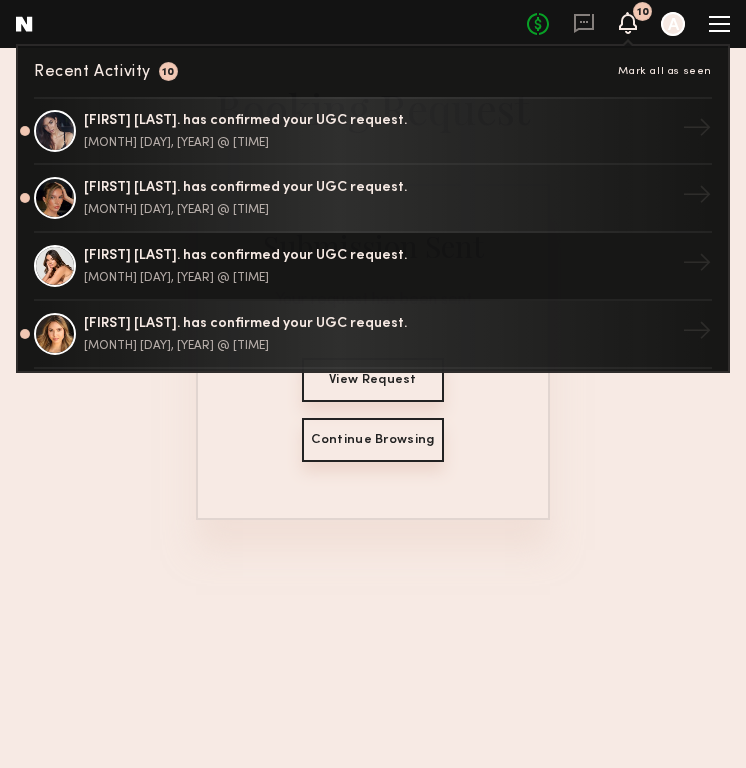 click 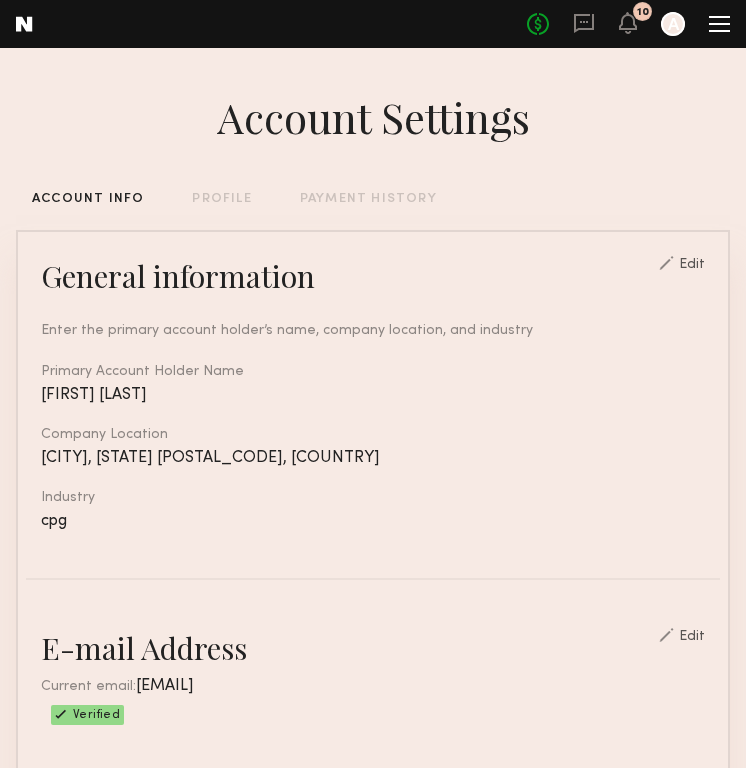 click on "PAYMENT HISTORY" 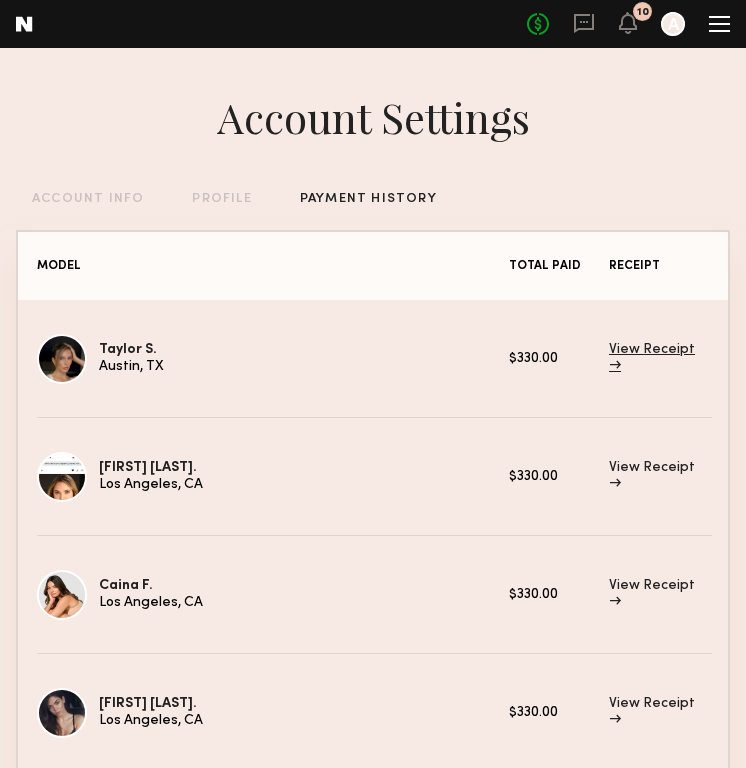 click on "View Receipt →" 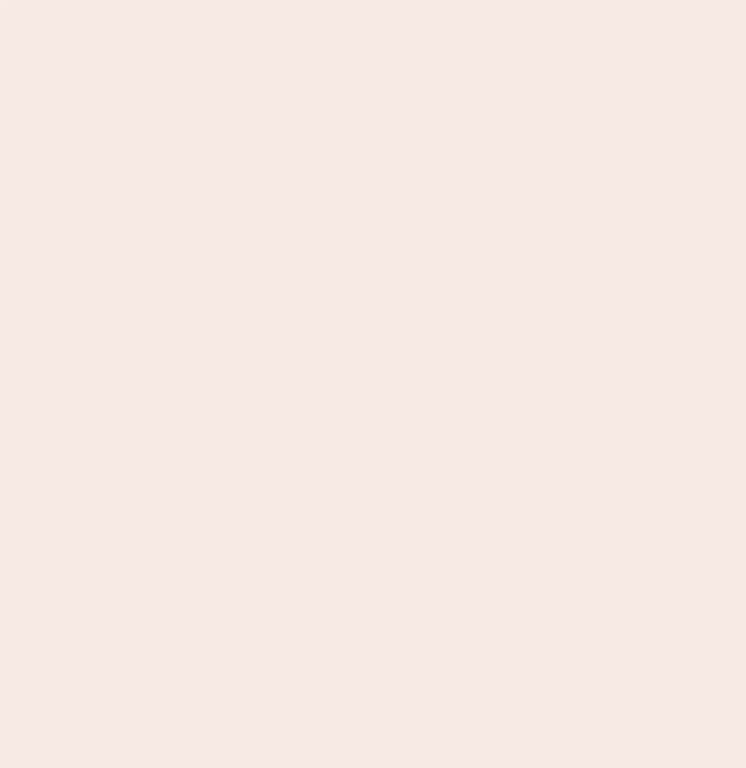 scroll, scrollTop: 0, scrollLeft: 0, axis: both 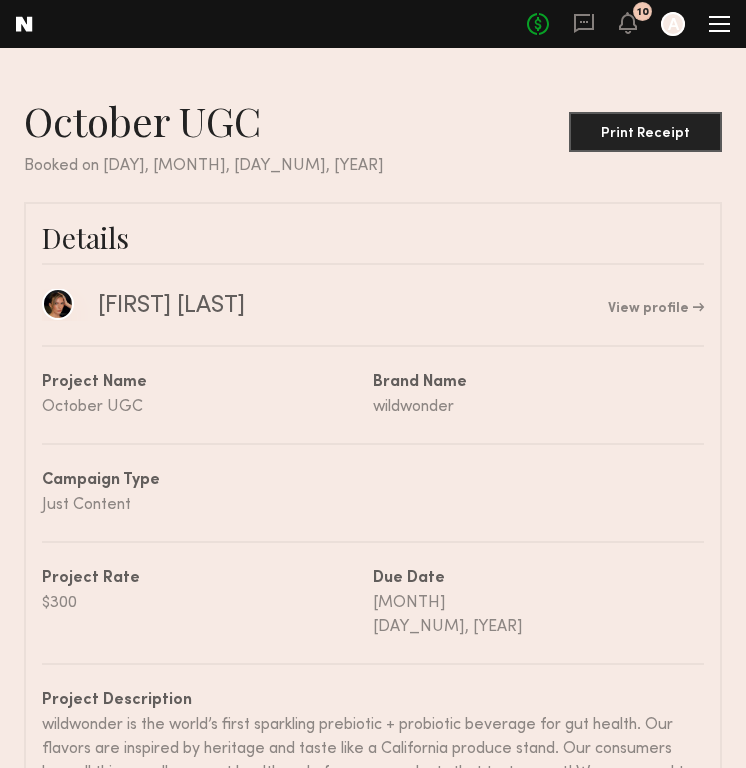 click 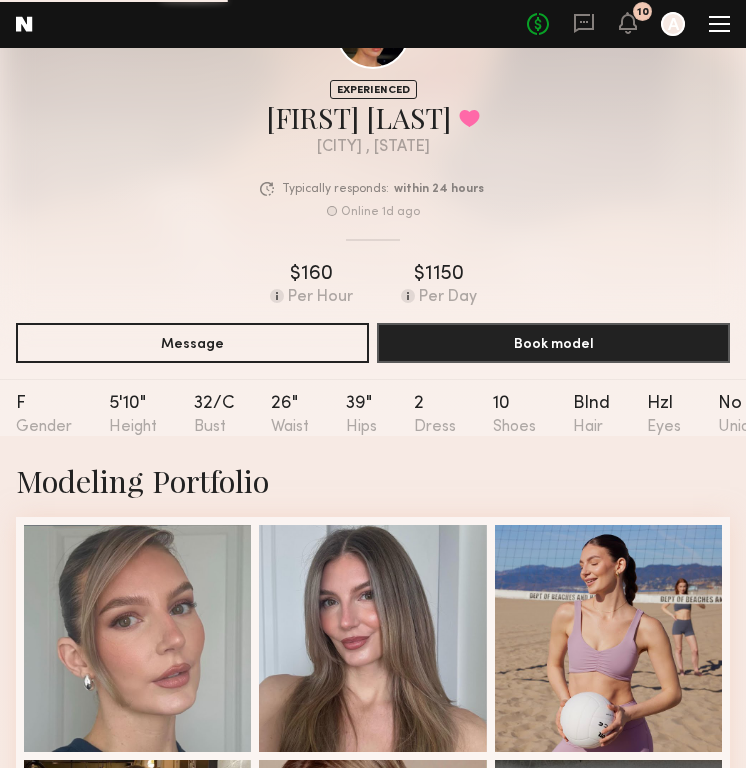 scroll, scrollTop: 0, scrollLeft: 0, axis: both 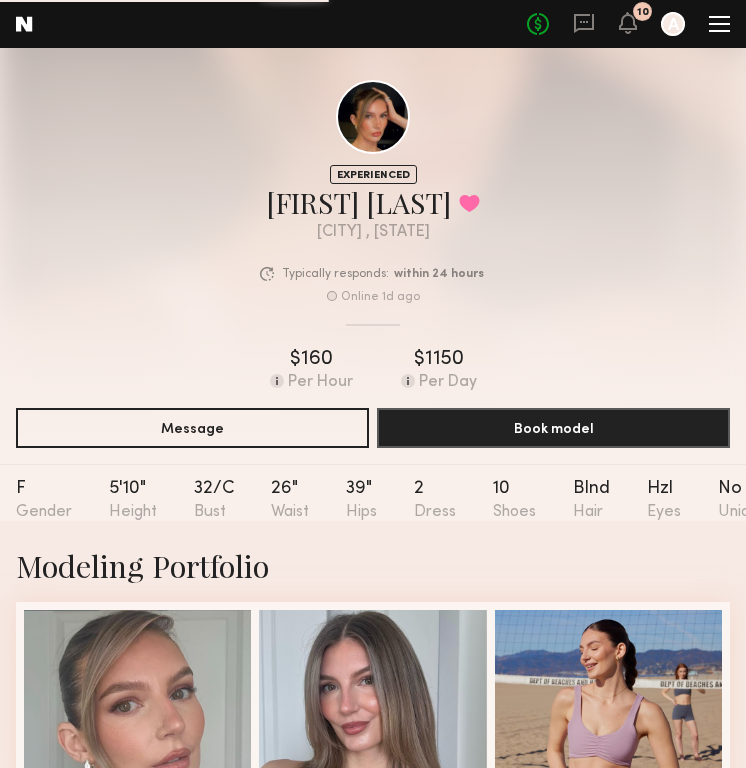 click on "Home Models Requests Job Posts Favorites Sign Out No fees up to $5,000 10 A" 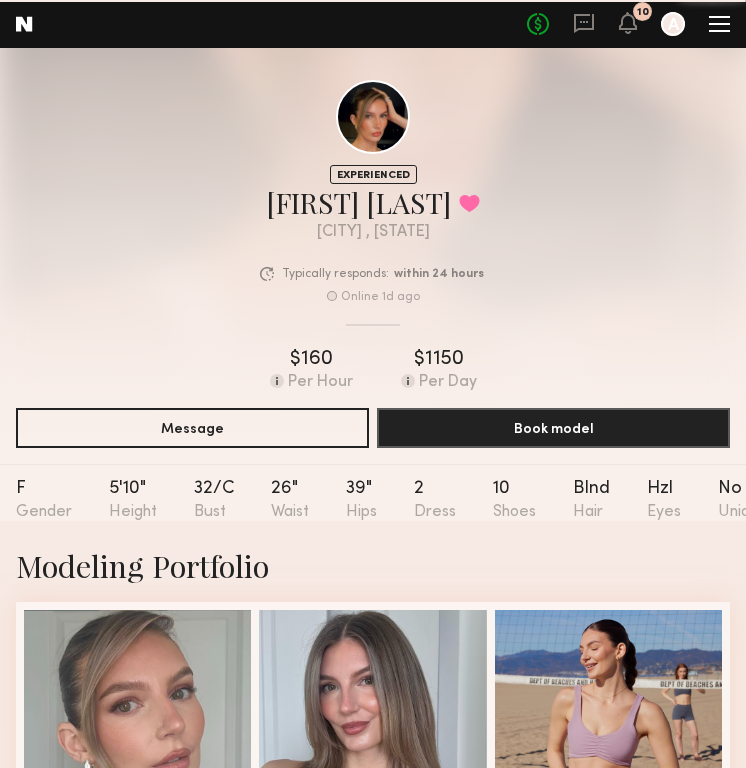 click 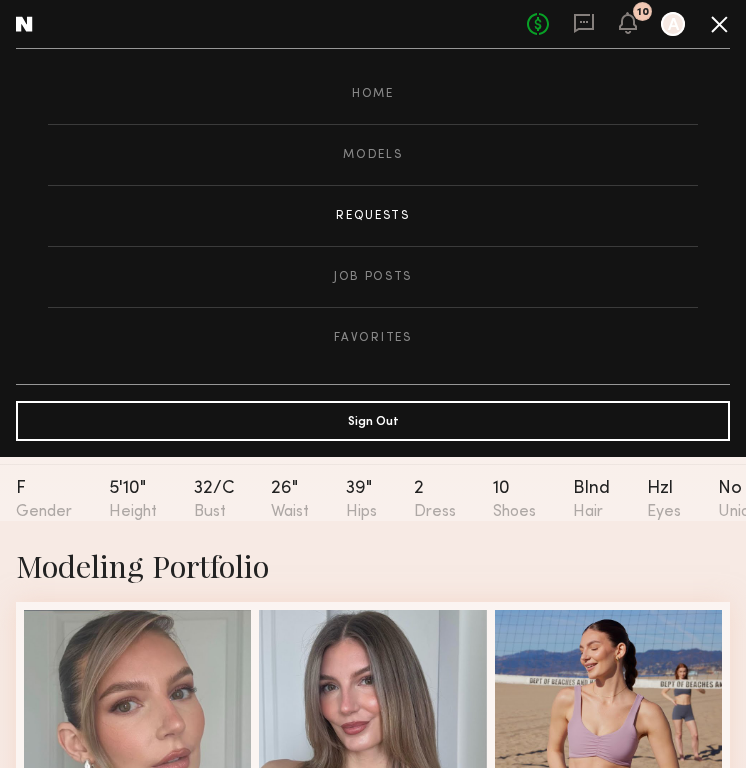 click on "Requests" 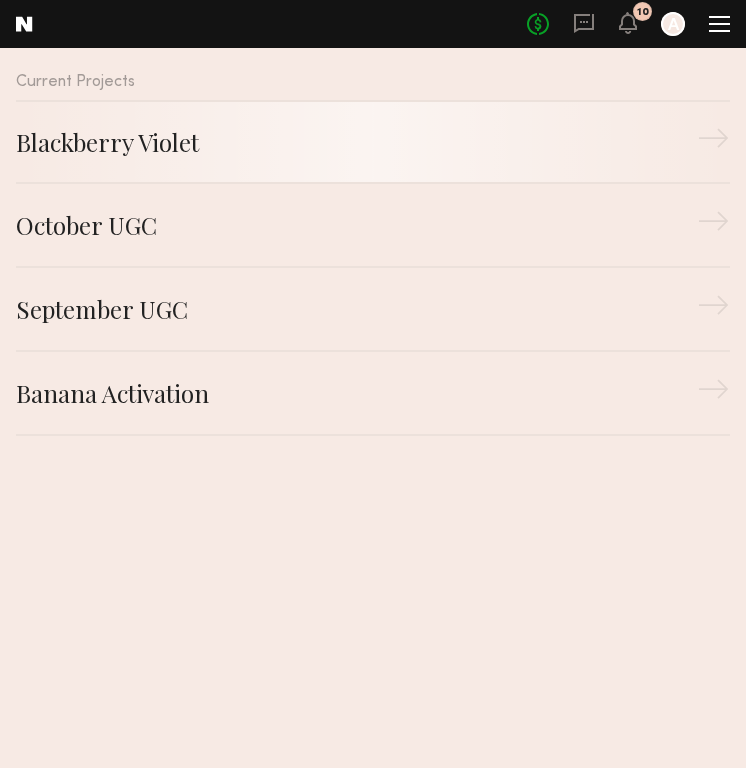 click on "Blackberry Violet" 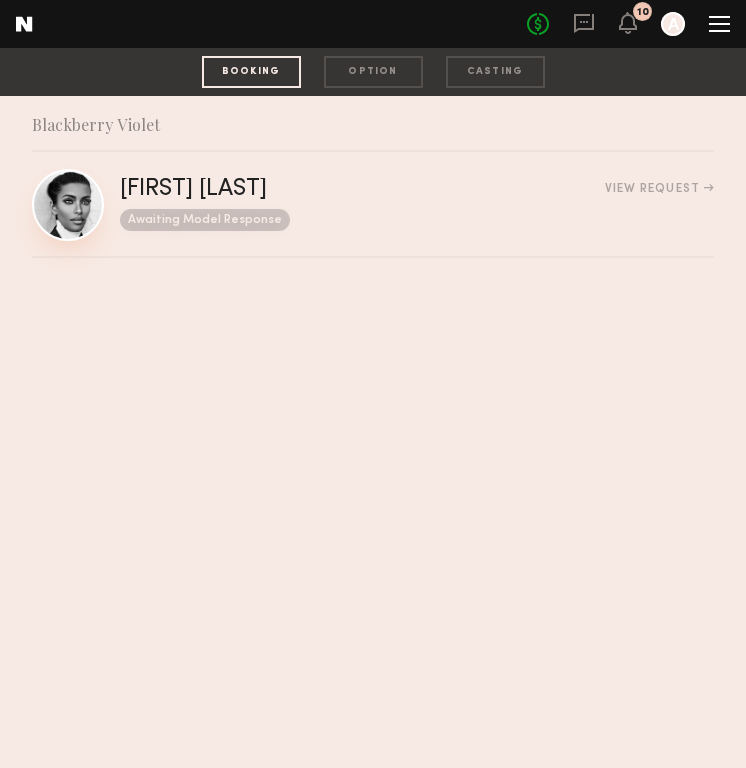click 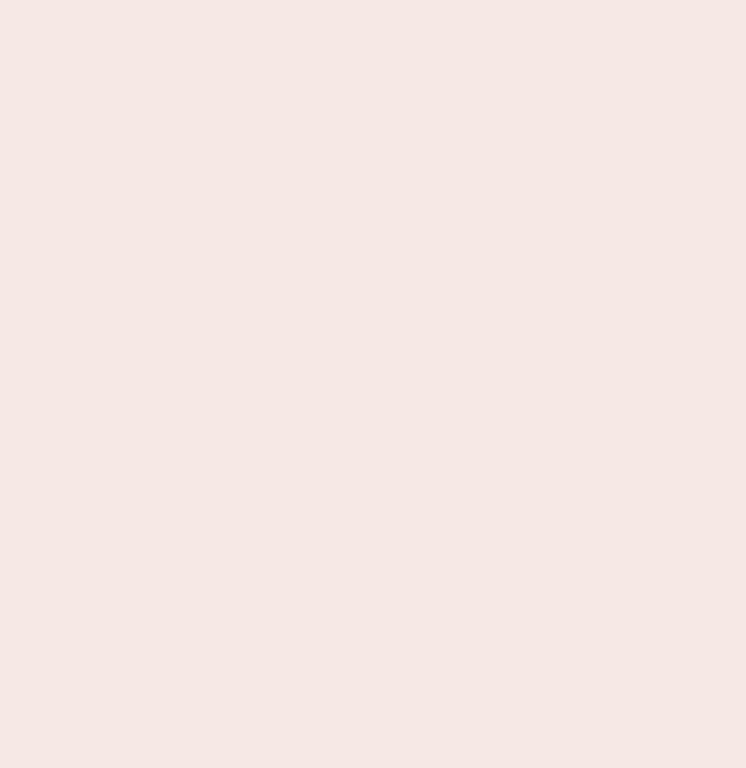 scroll, scrollTop: 0, scrollLeft: 0, axis: both 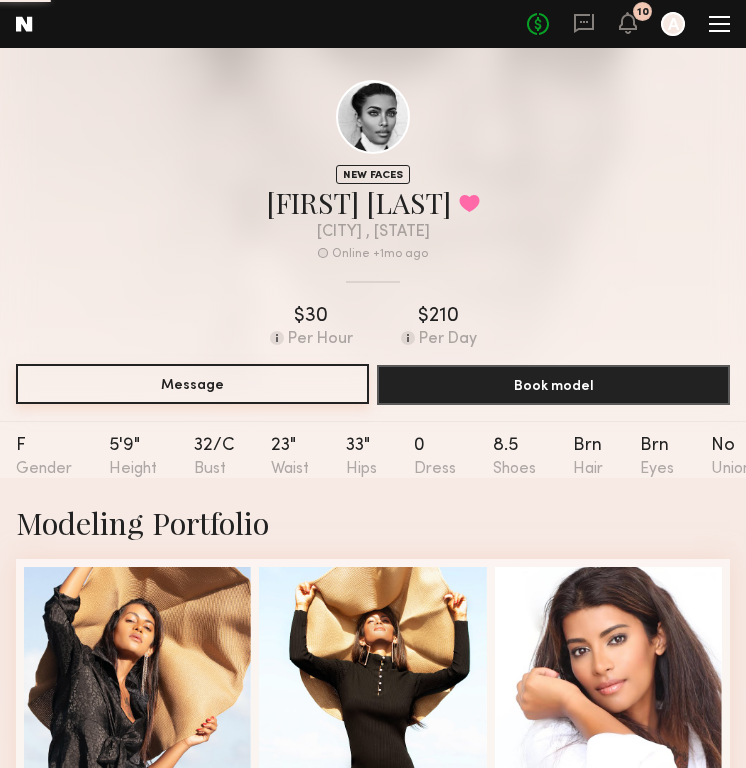 click on "Message" 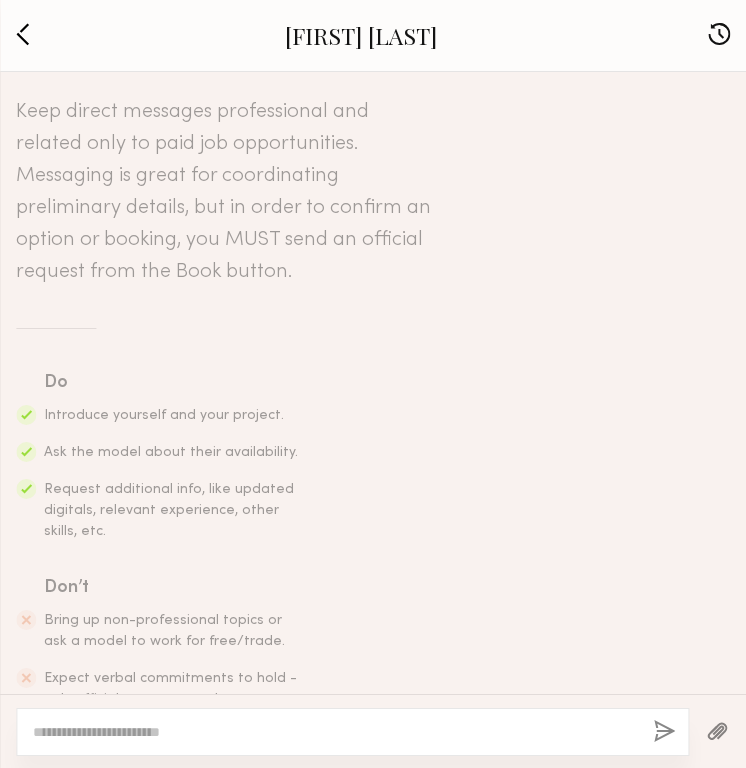 scroll, scrollTop: 82, scrollLeft: 0, axis: vertical 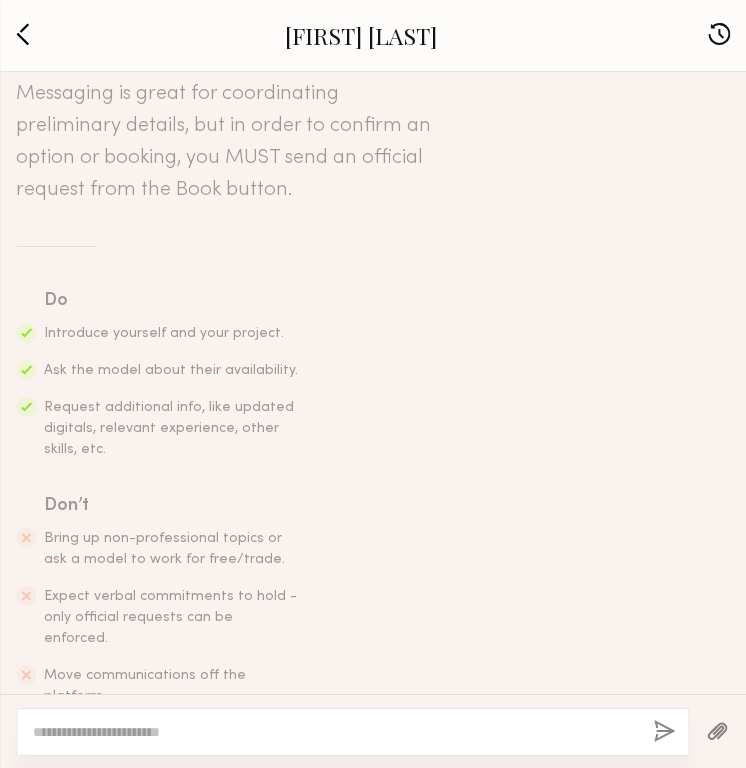 click 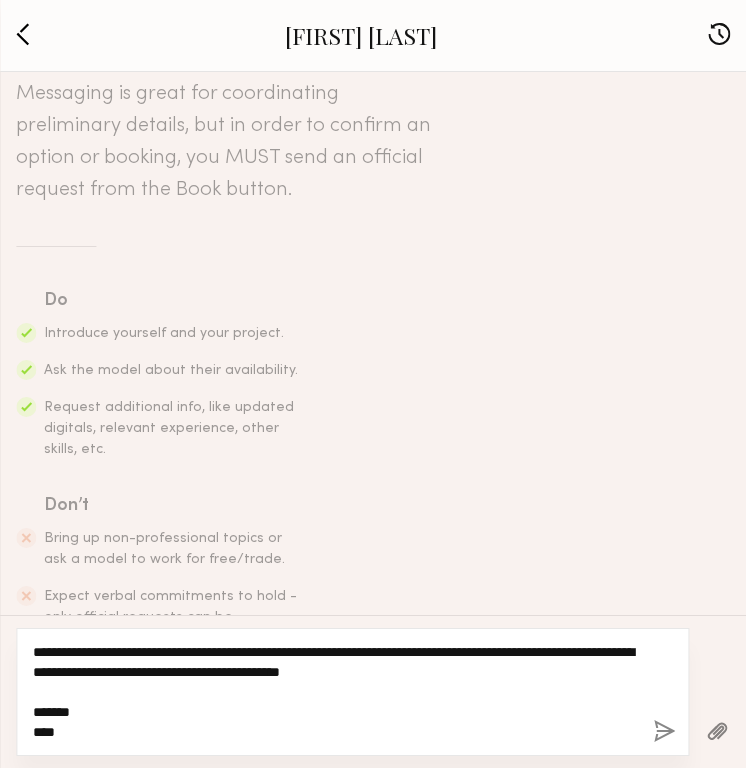type on "**********" 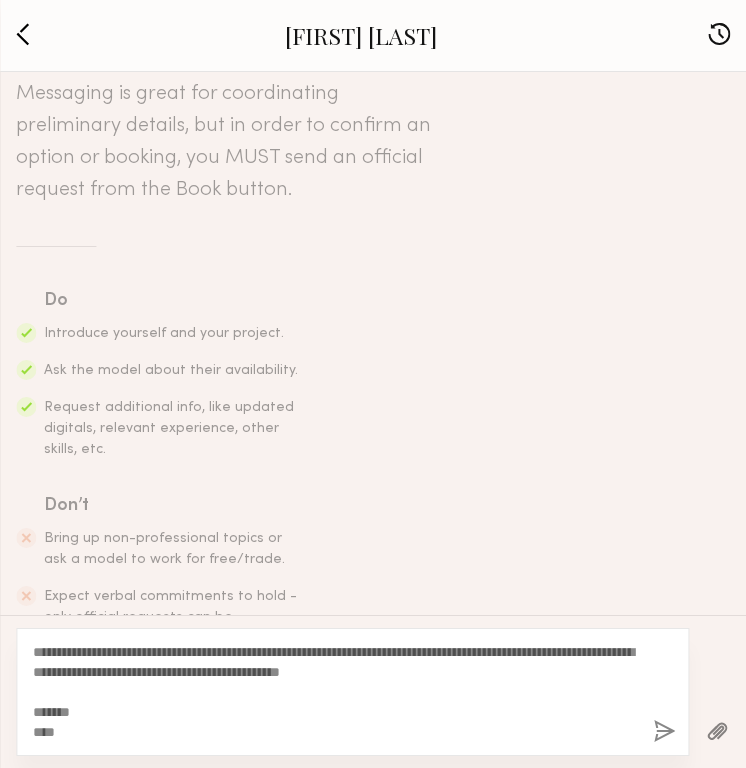 click on "**********" 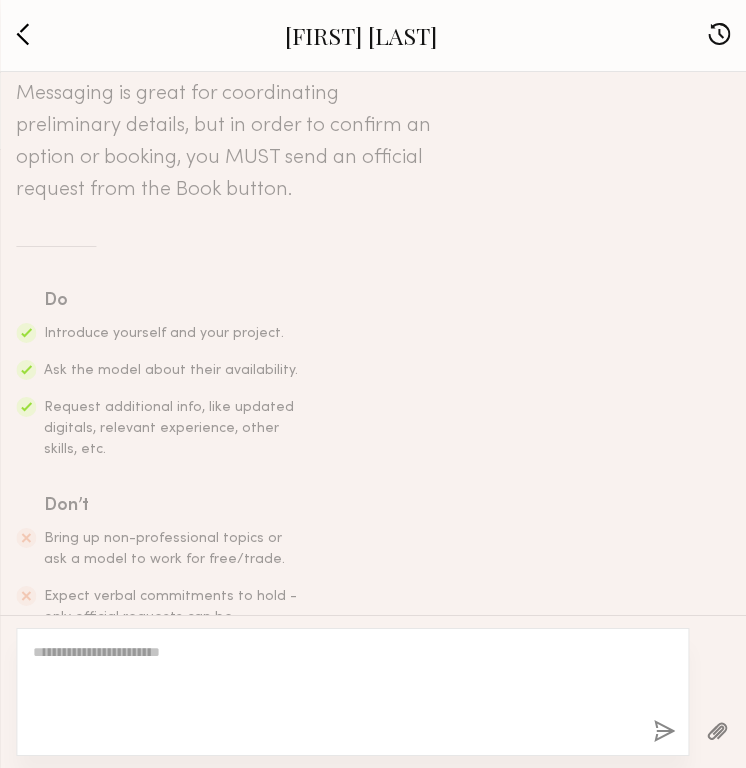 scroll, scrollTop: 491, scrollLeft: 0, axis: vertical 